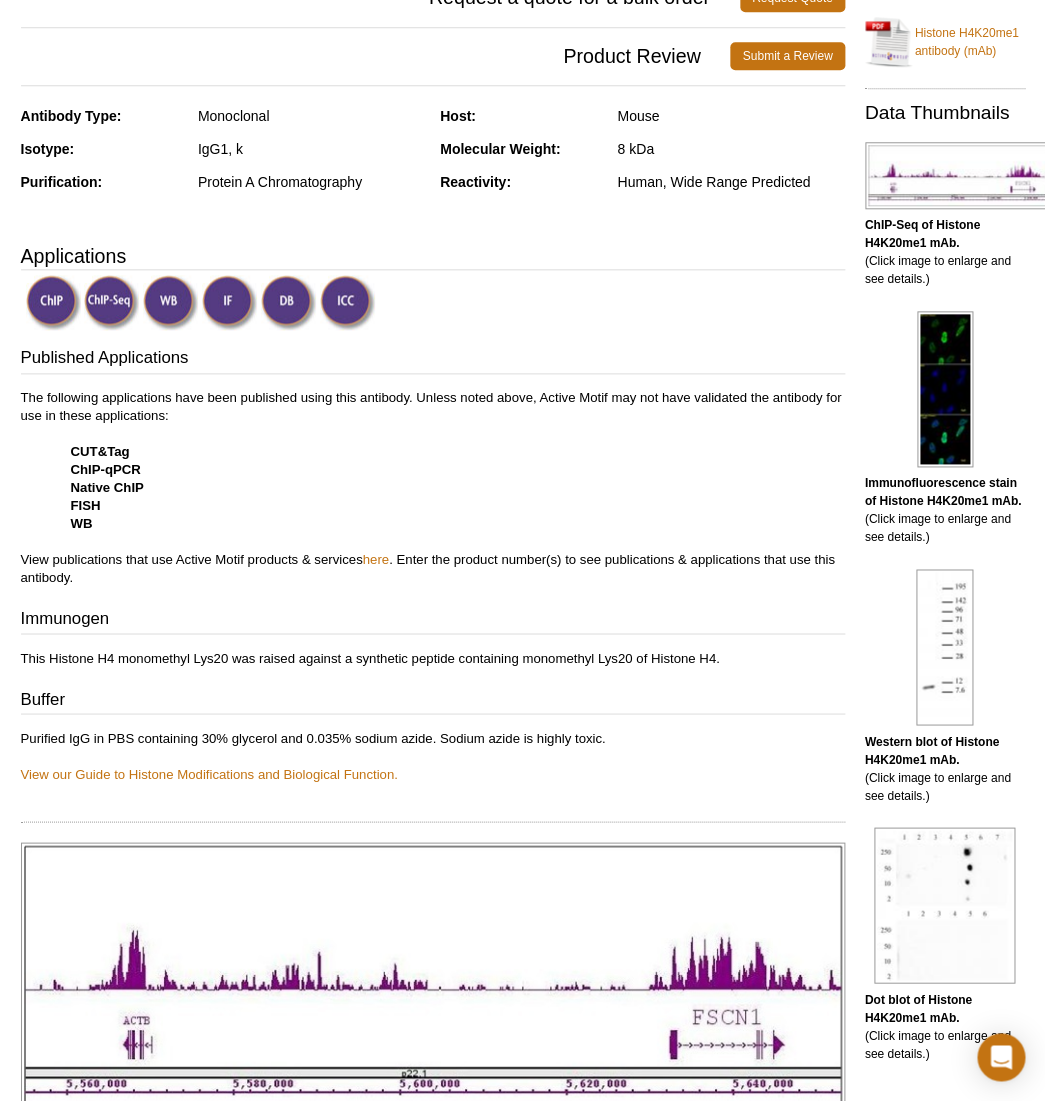 scroll, scrollTop: 0, scrollLeft: 0, axis: both 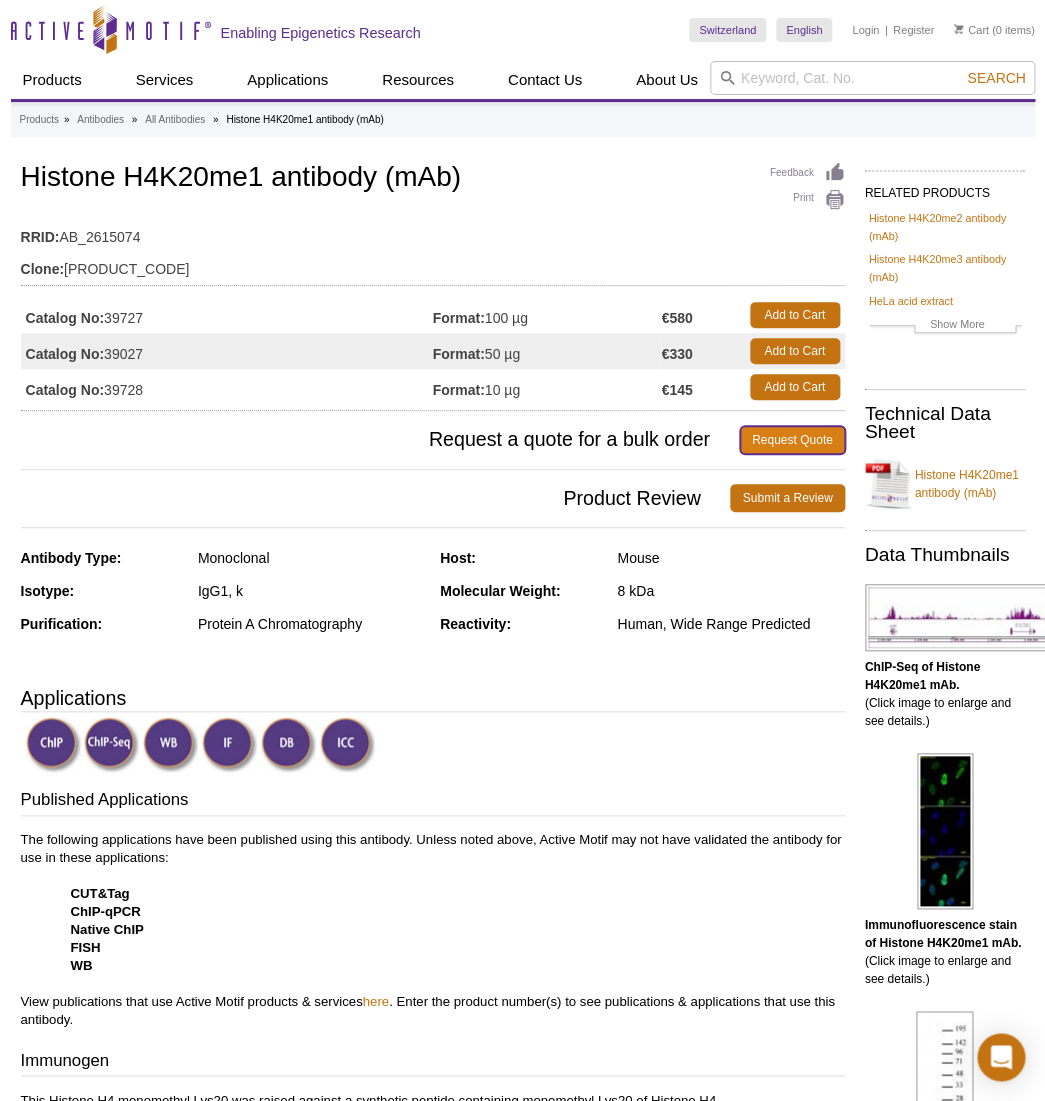 click on "Request Quote" at bounding box center [792, 440] 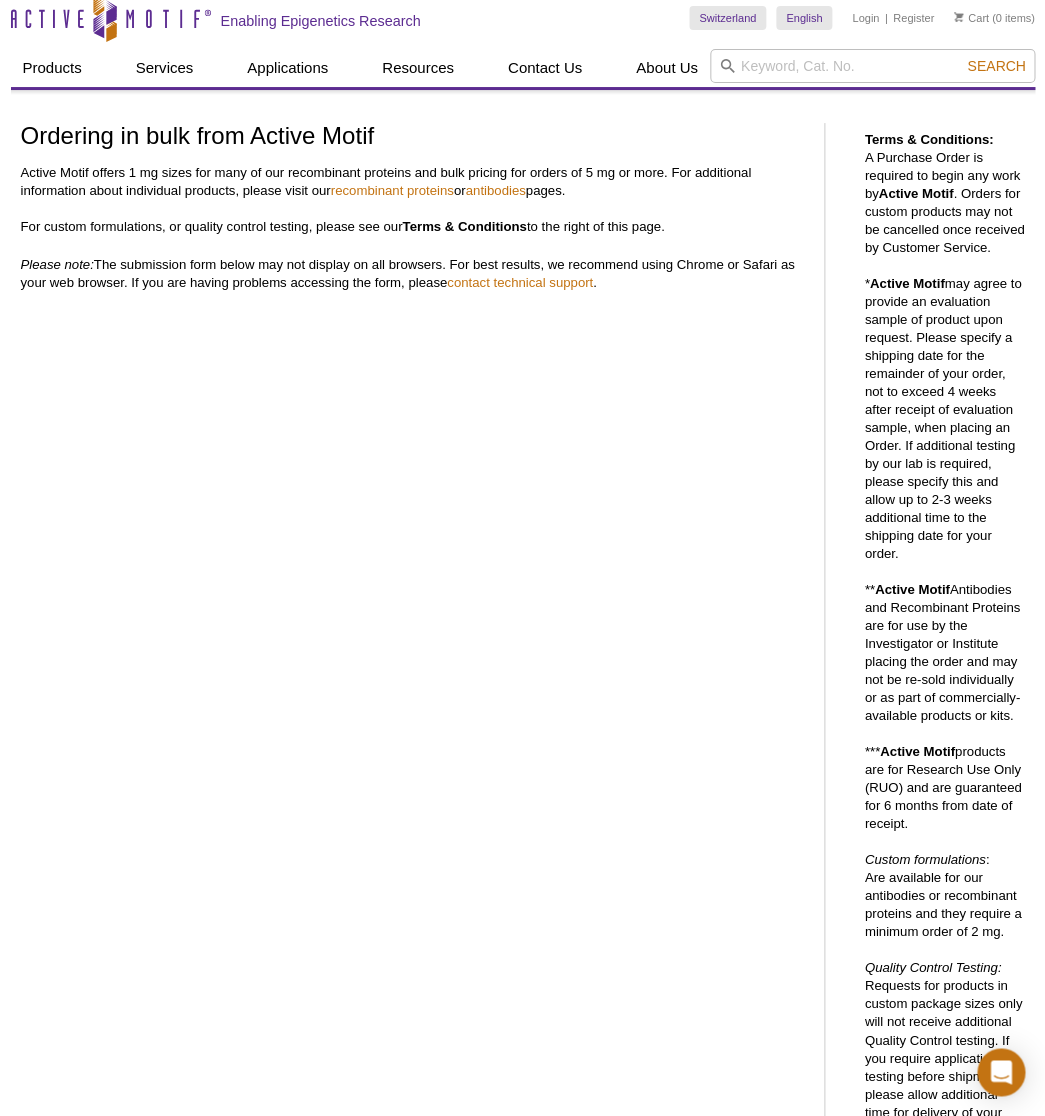 scroll, scrollTop: 0, scrollLeft: 0, axis: both 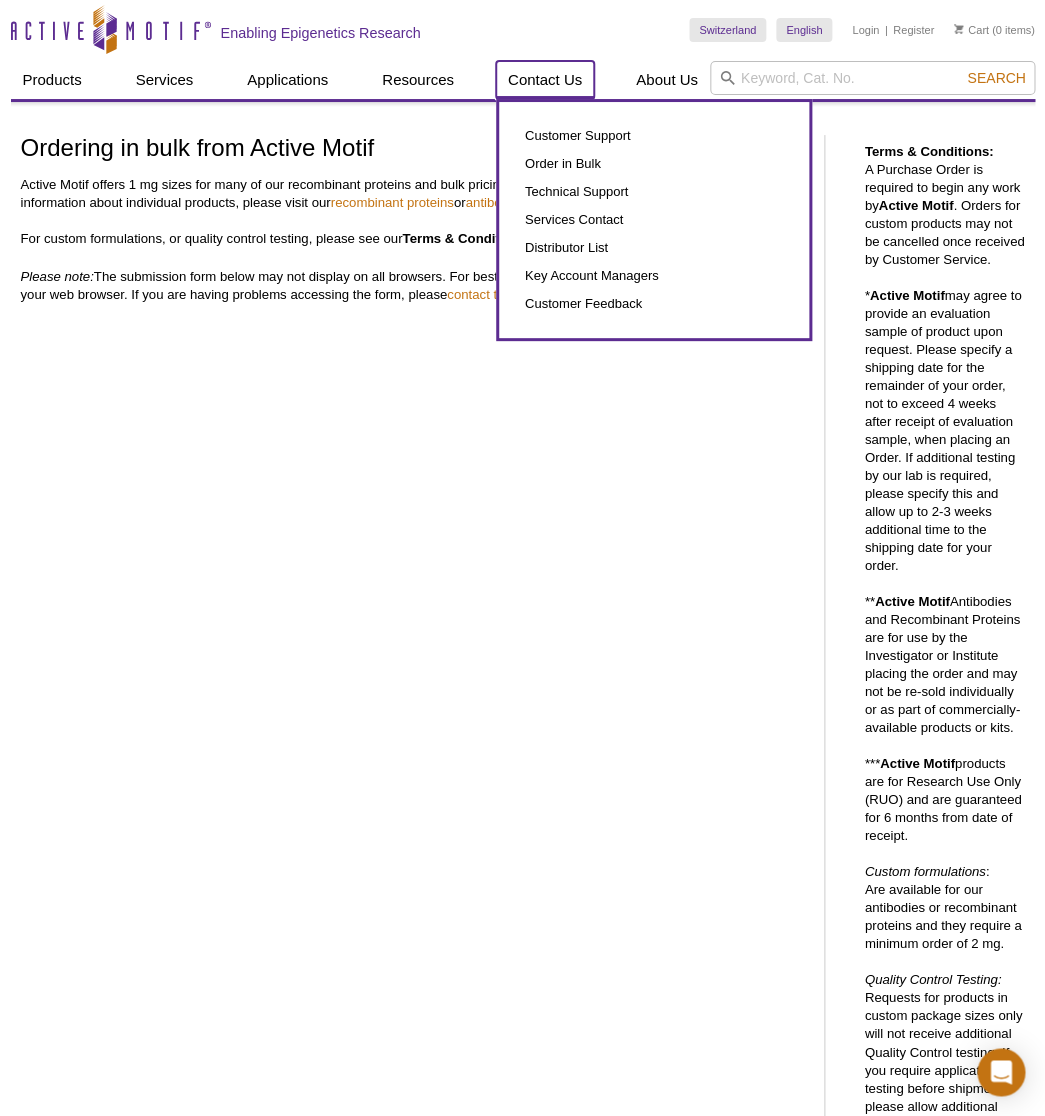 click on "Contact Us" at bounding box center (545, 80) 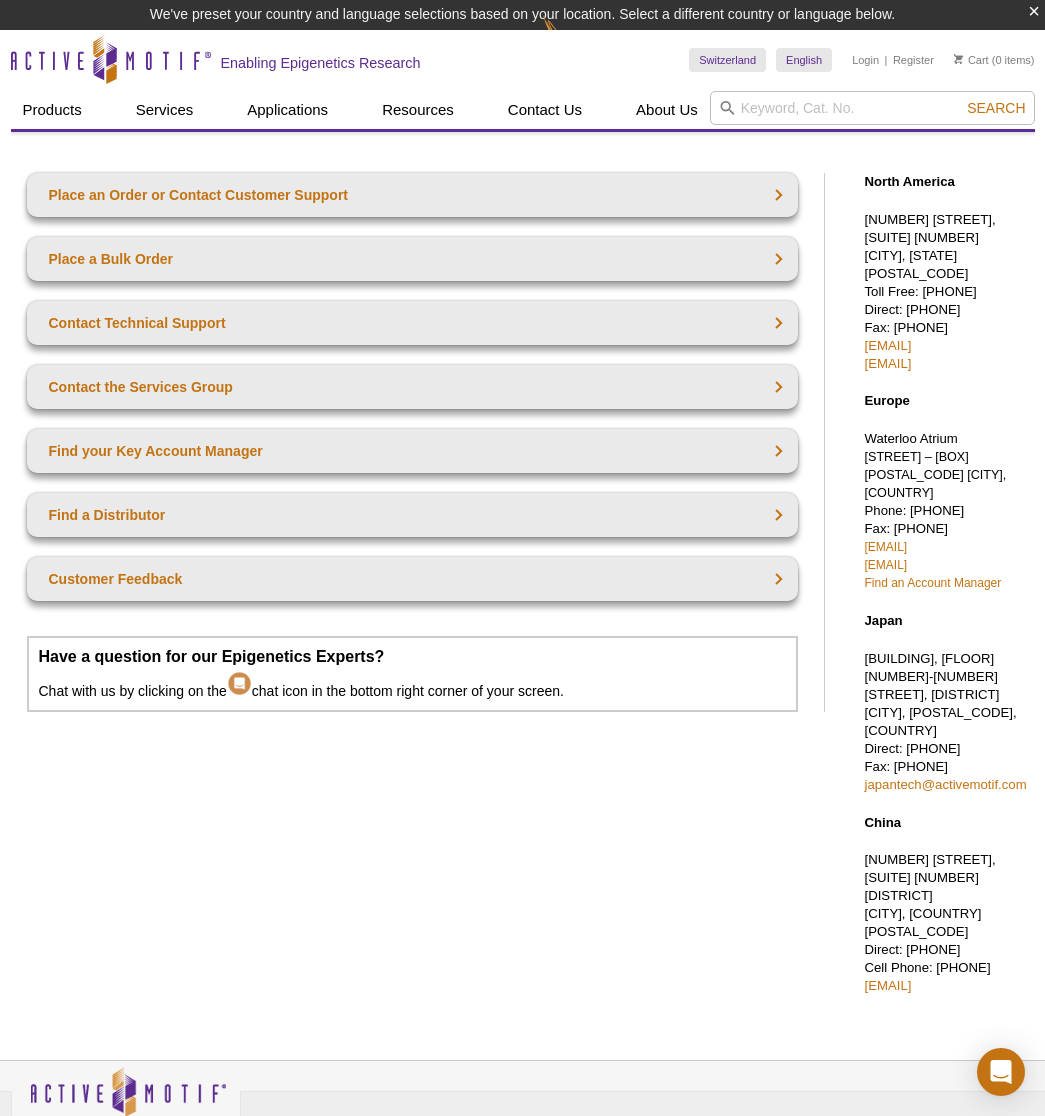 scroll, scrollTop: 0, scrollLeft: 0, axis: both 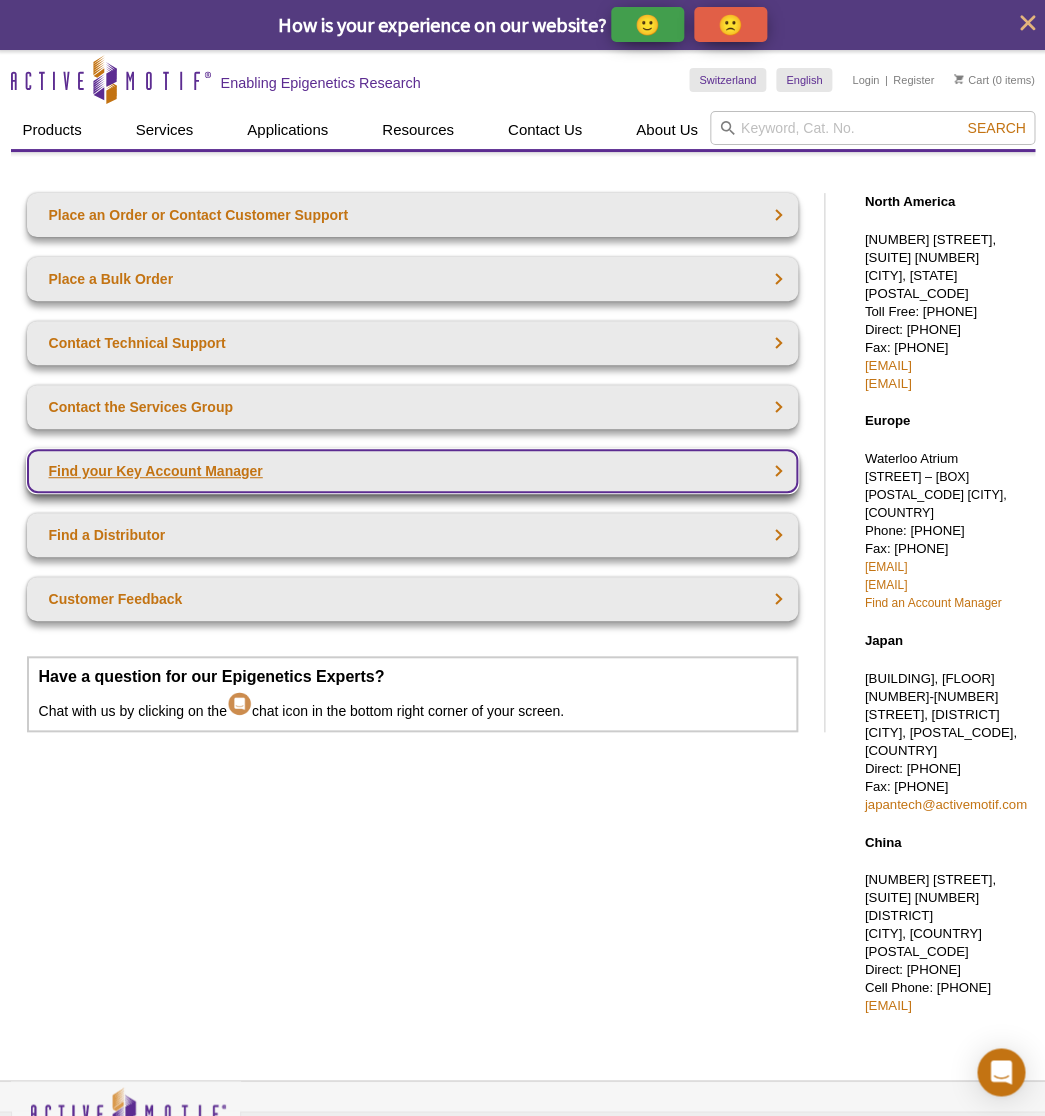 click on "Find your Key Account Manager" at bounding box center [412, 471] 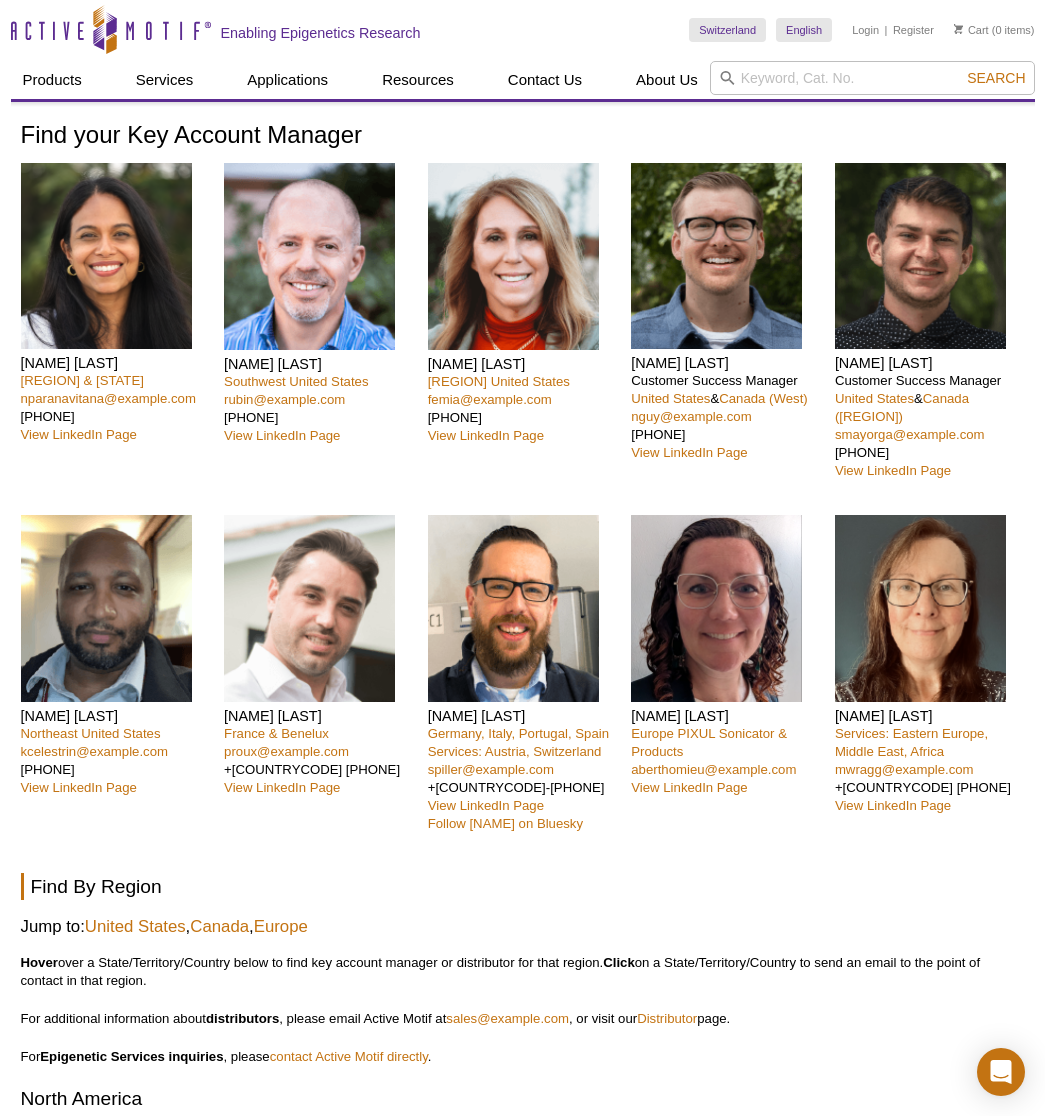 scroll, scrollTop: 0, scrollLeft: 0, axis: both 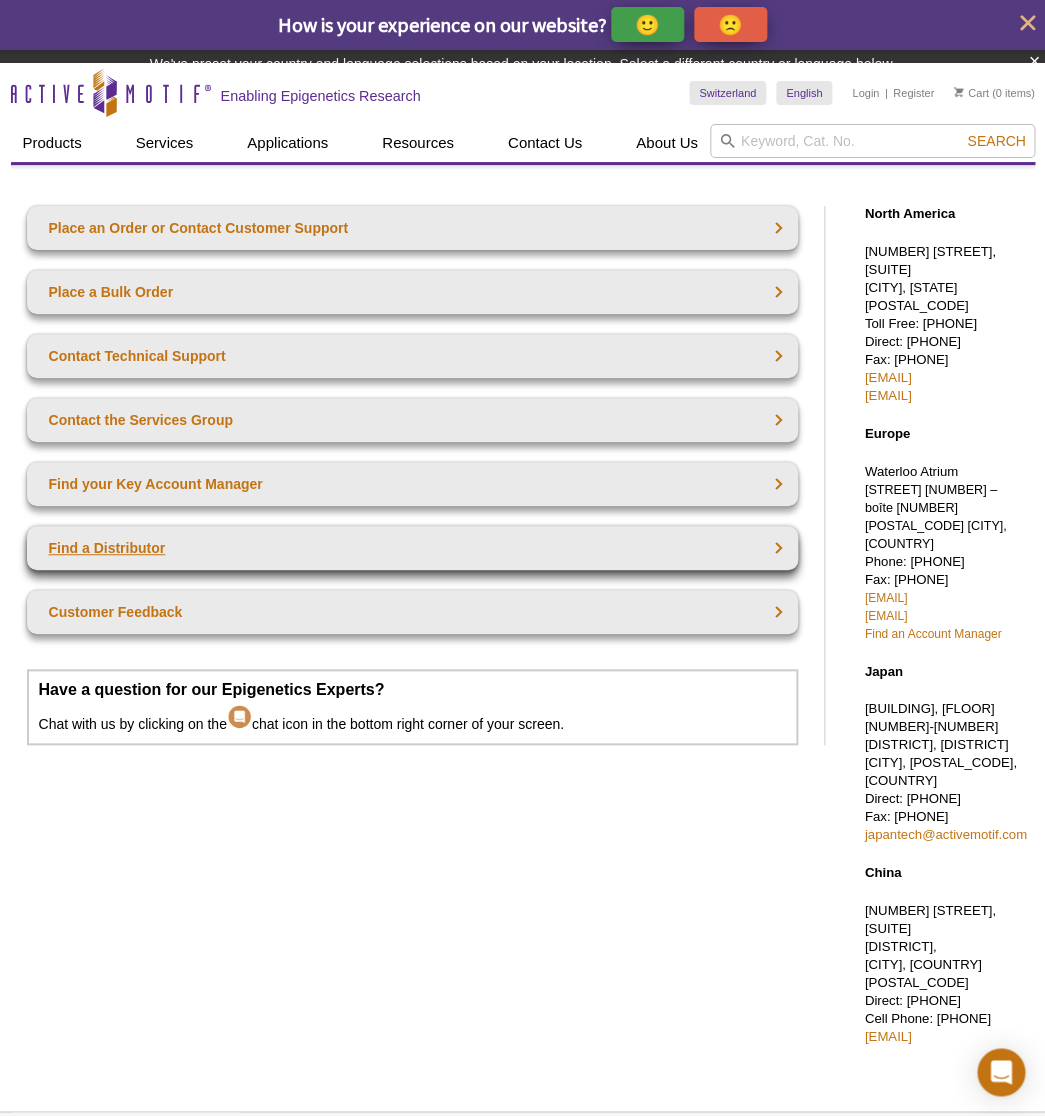 click on "Place an Order or Contact Customer Support   Place a Bulk Order   Contact Technical Support   Contact the Services Group   Find your Key Account Manager   Find a Distributor      Customer Feedback
Have a question for our Epigenetics Experts?
Chat with us by clicking on the   chat icon in the bottom right corner of your screen." at bounding box center (412, 475) 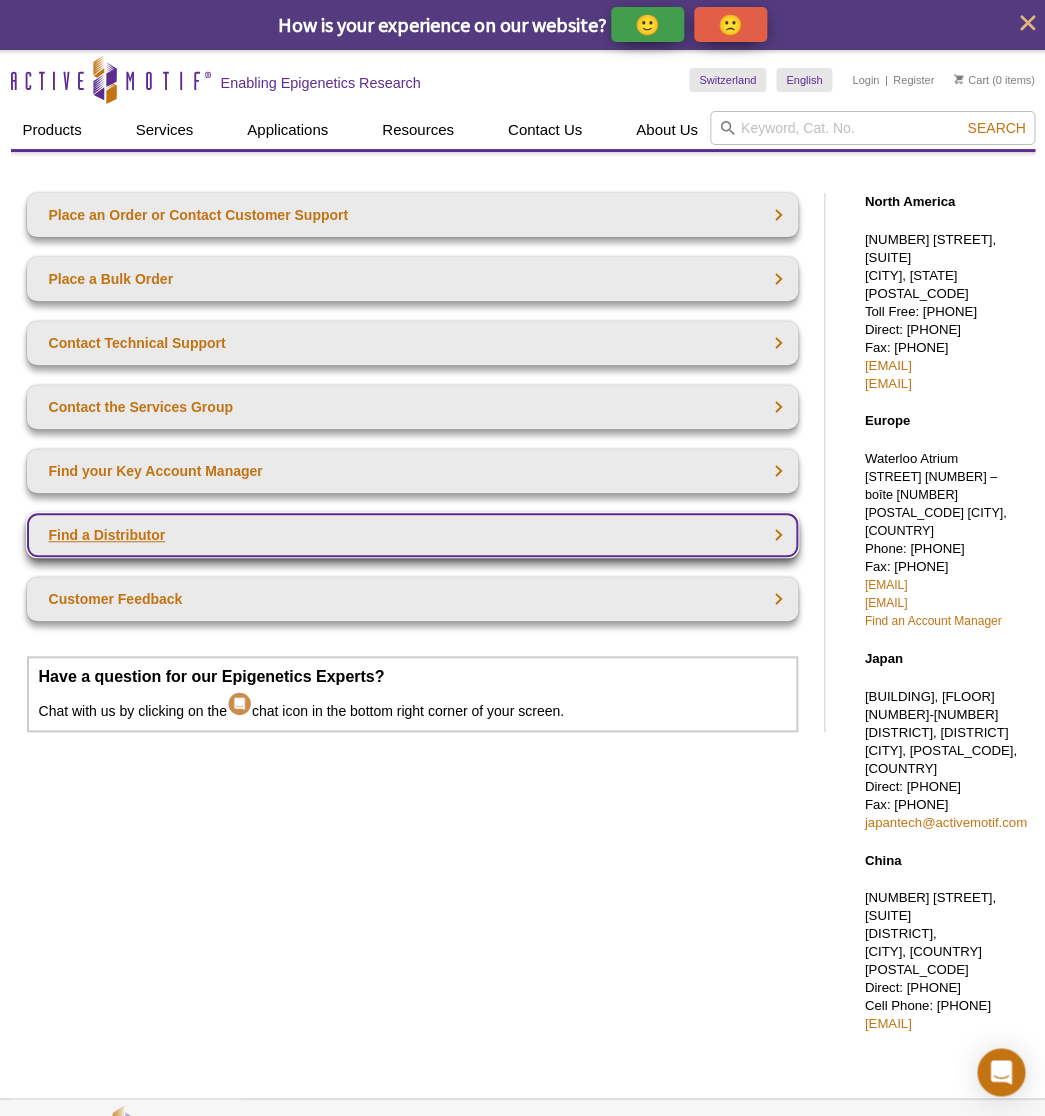 click on "Find a Distributor" at bounding box center [412, 535] 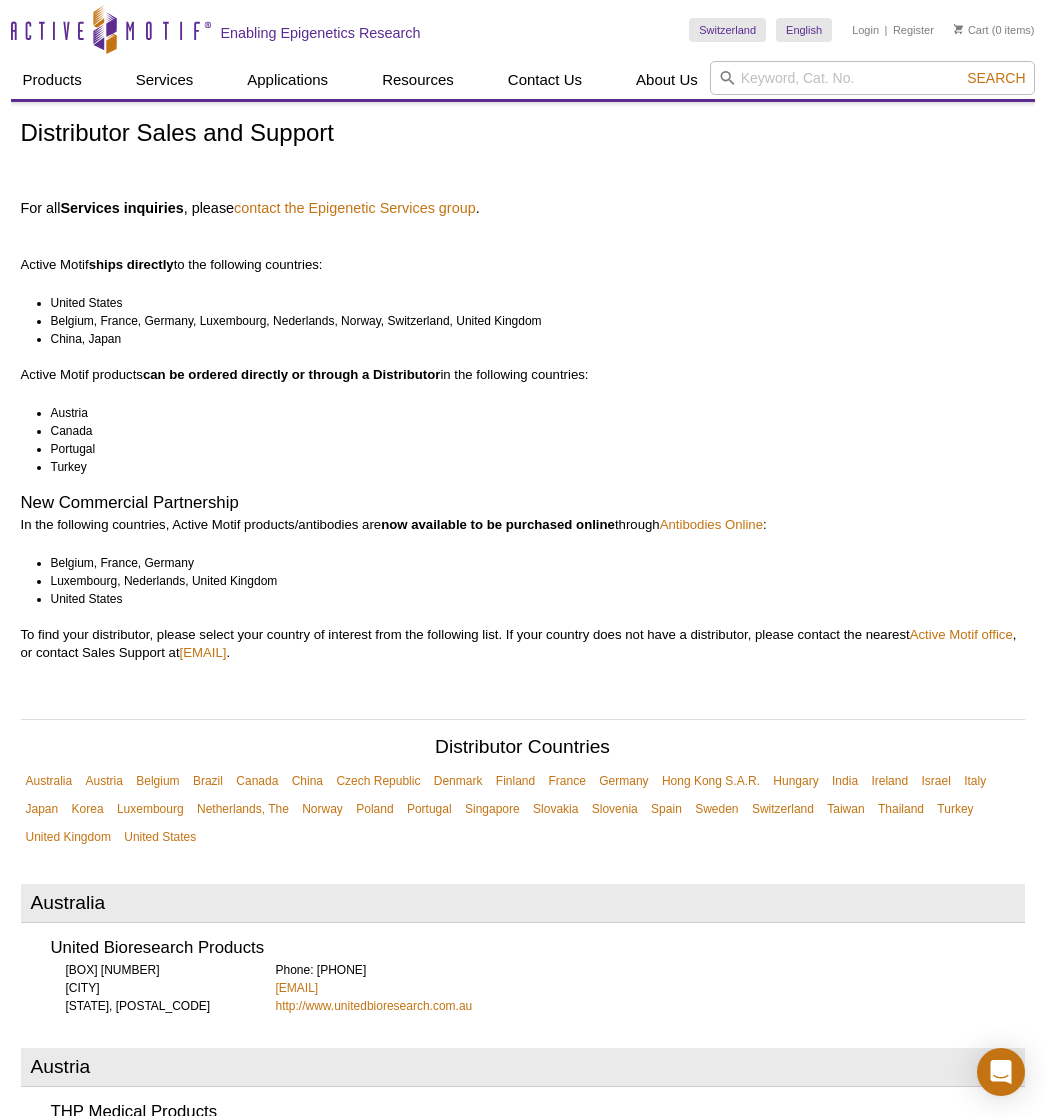 scroll, scrollTop: 0, scrollLeft: 0, axis: both 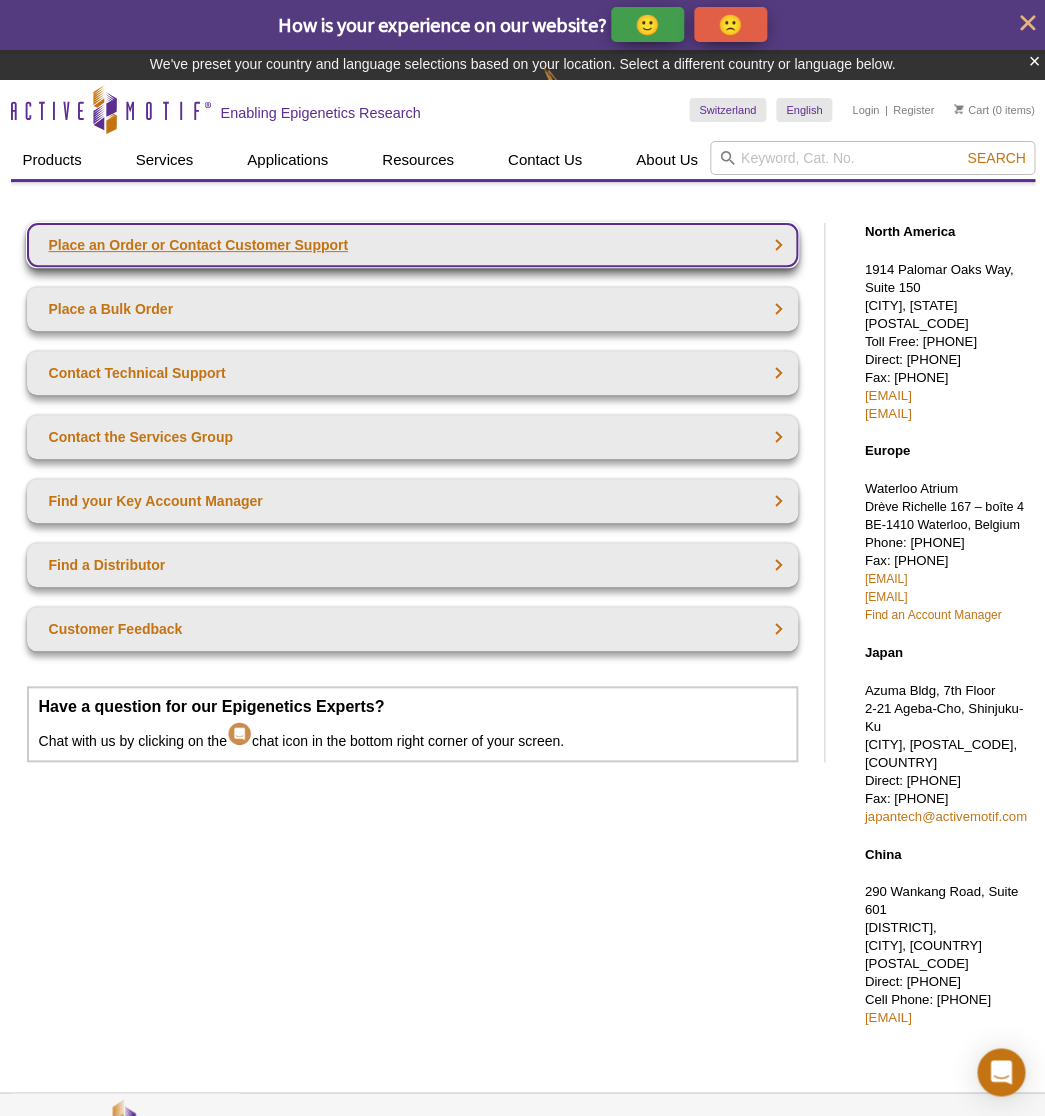 click on "Place an Order or Contact Customer Support" at bounding box center (412, 245) 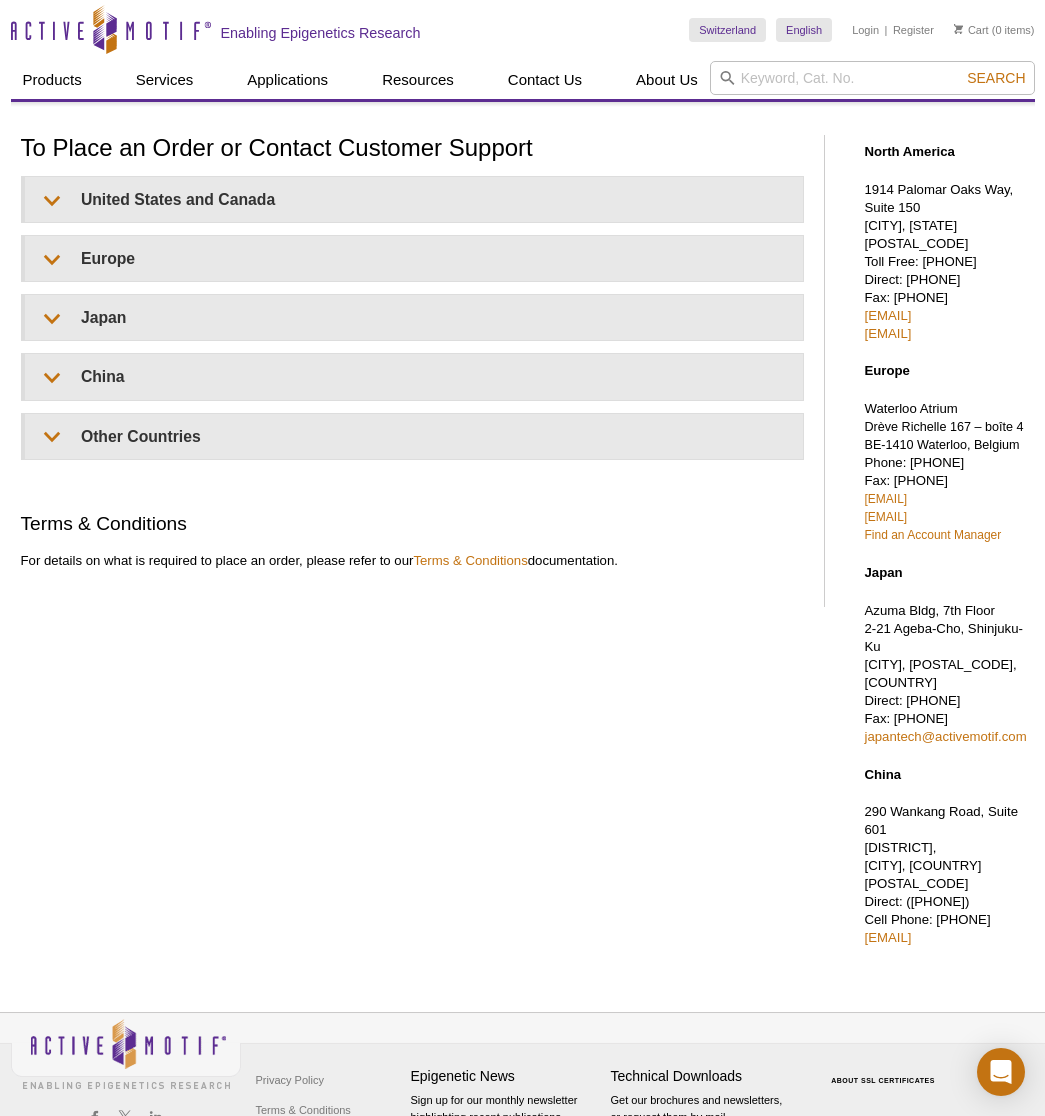 scroll, scrollTop: 0, scrollLeft: 0, axis: both 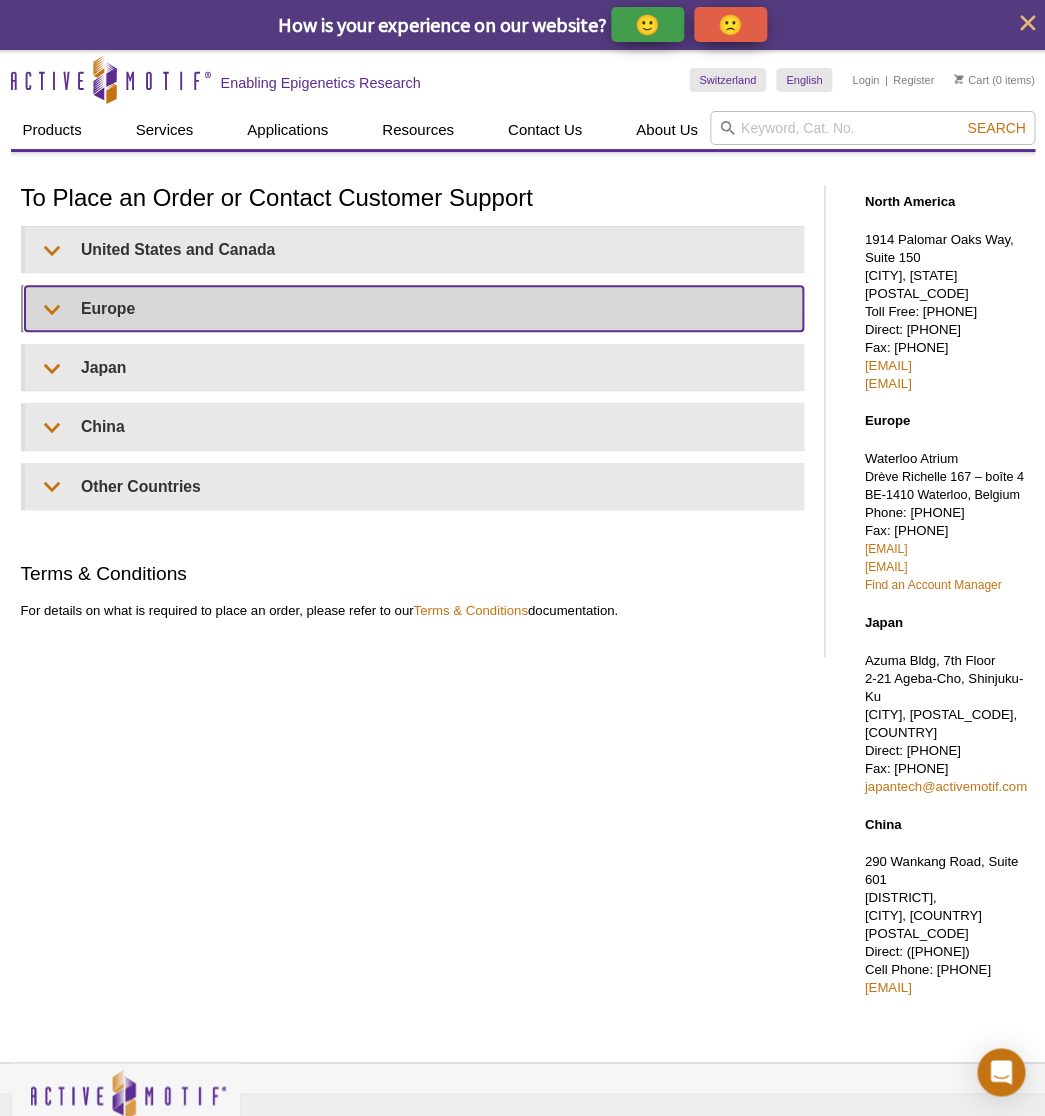 click on "Europe" at bounding box center (414, 308) 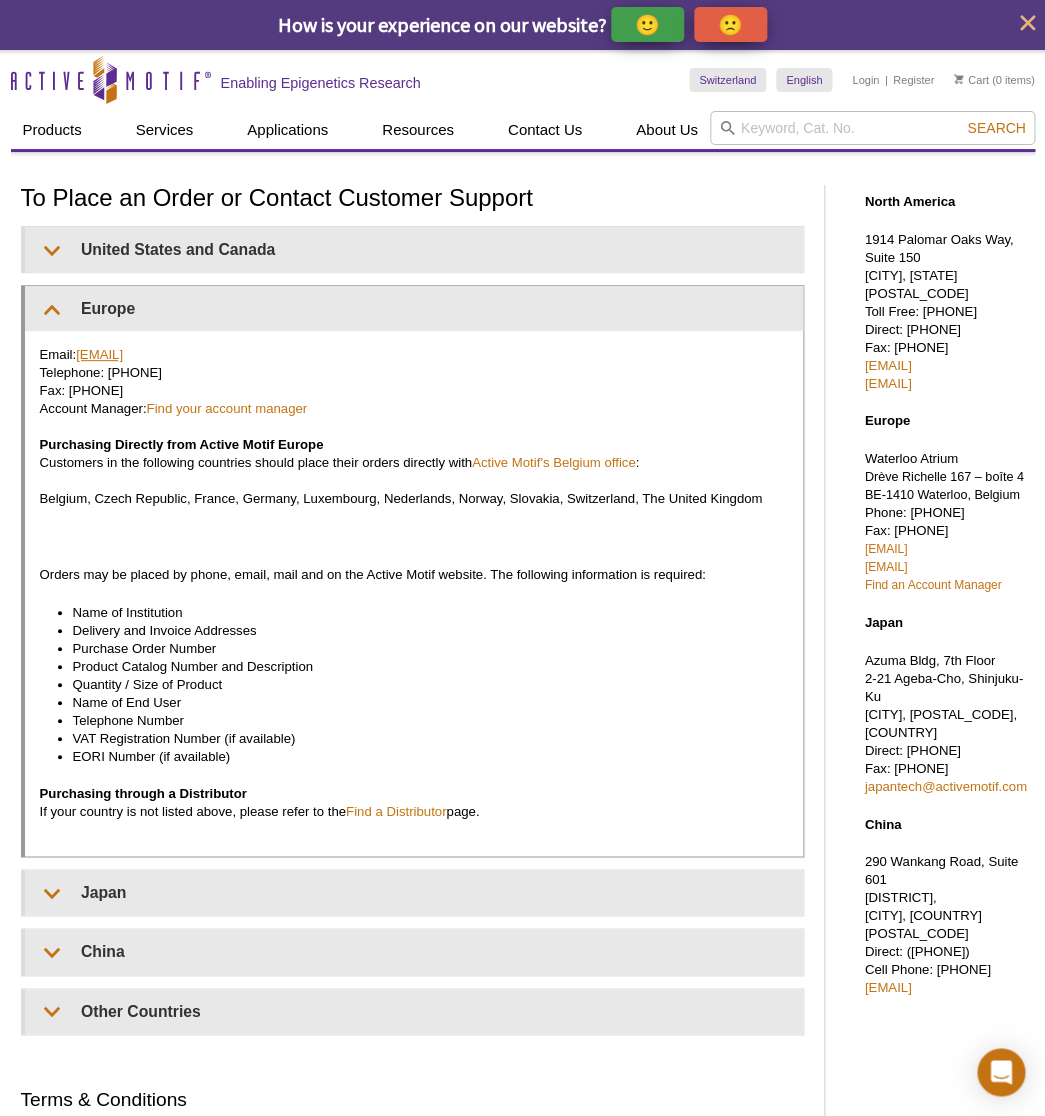 drag, startPoint x: 259, startPoint y: 351, endPoint x: 81, endPoint y: 353, distance: 178.01123 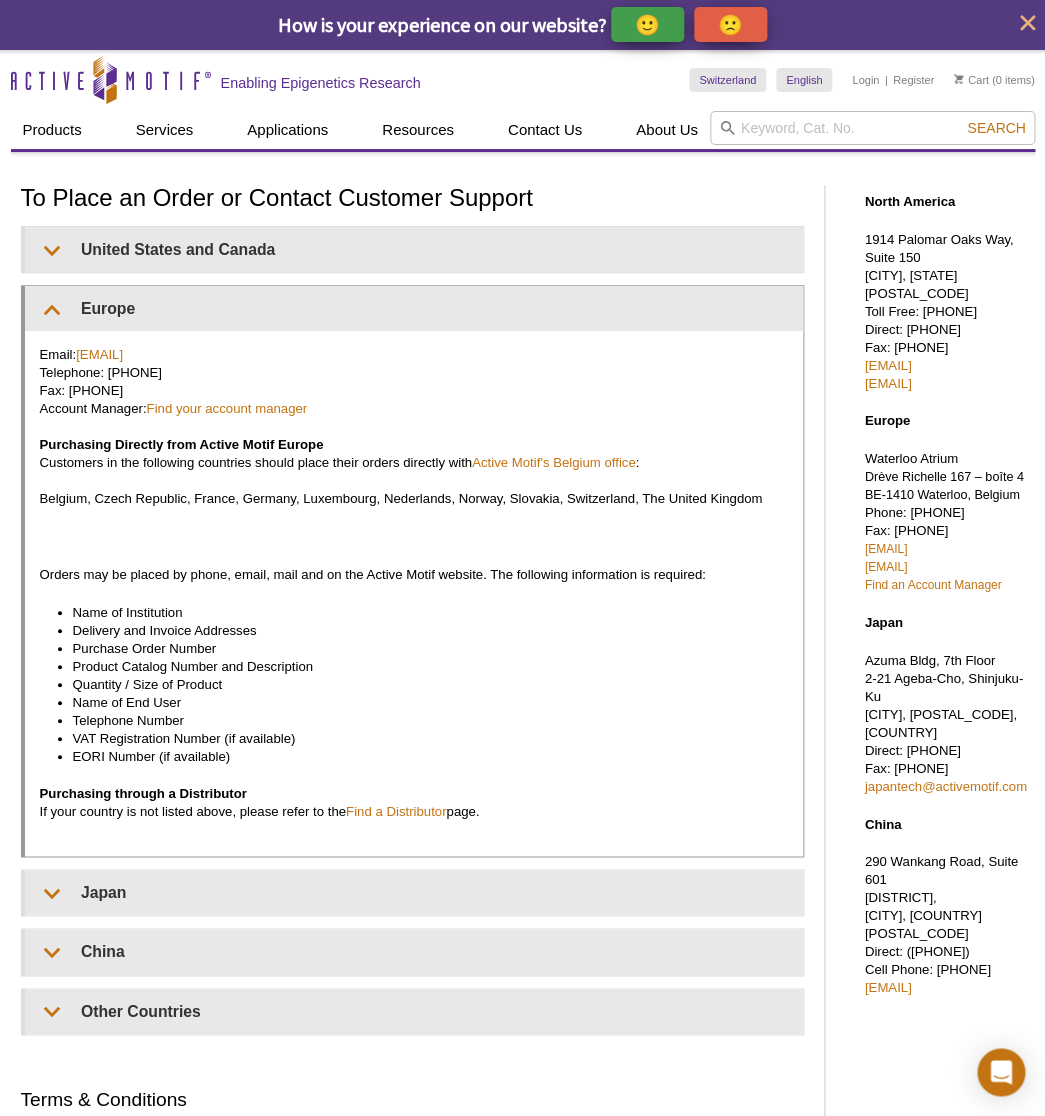 copy on "euro-orders@activemotif.com" 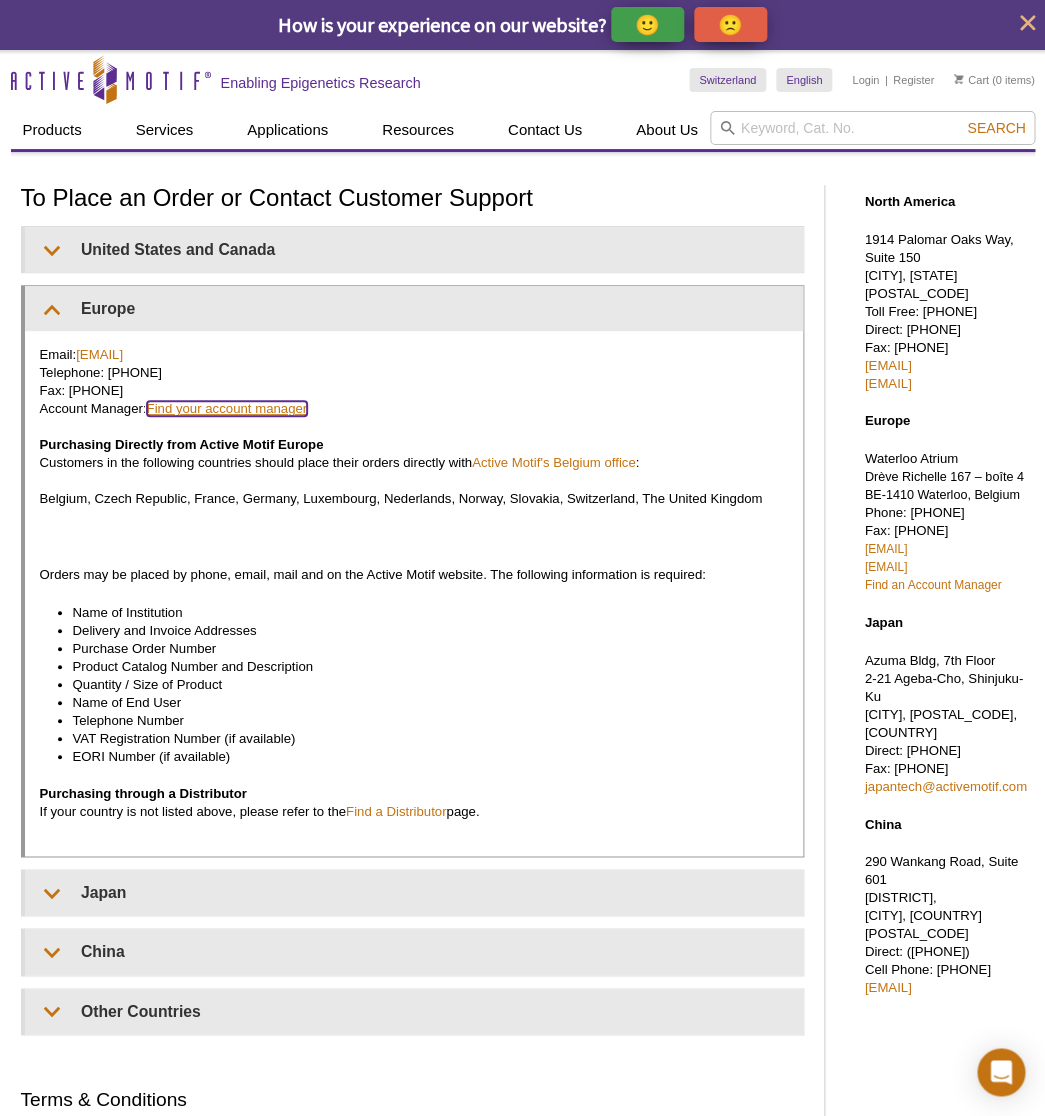 click on "Find your account manager" at bounding box center [227, 408] 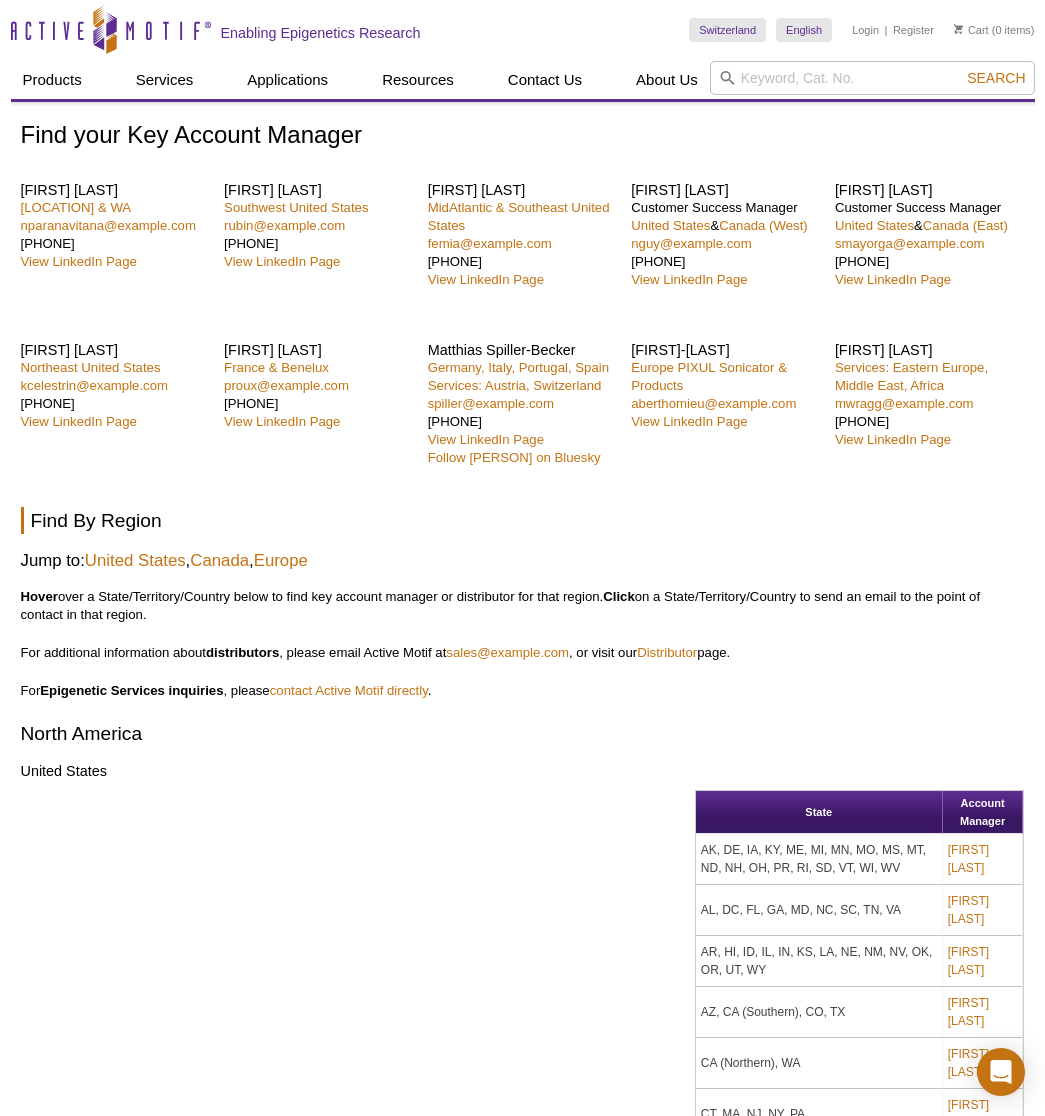 scroll, scrollTop: 1964, scrollLeft: 0, axis: vertical 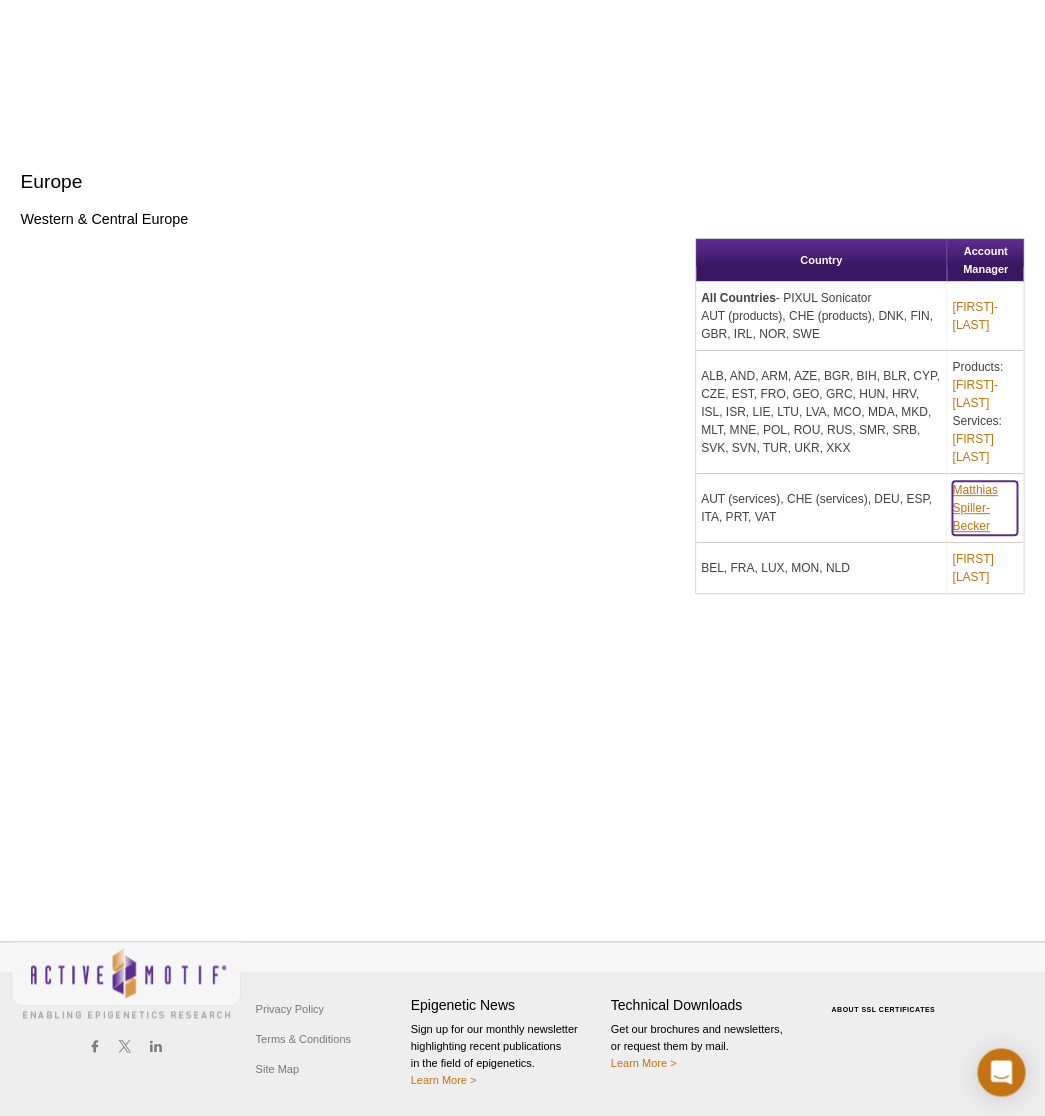 click on "Matthias Spiller-Becker" at bounding box center [984, 508] 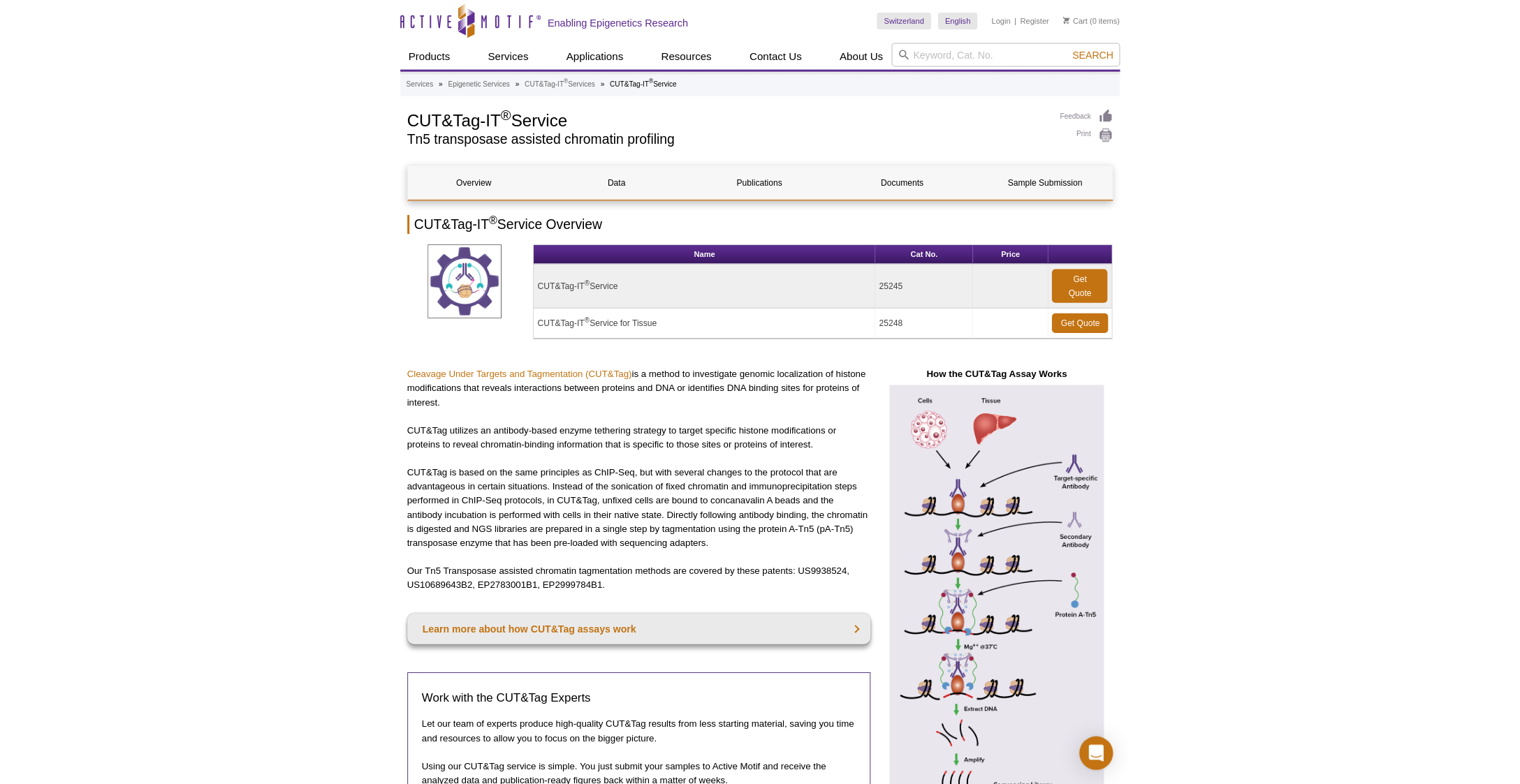 scroll, scrollTop: 0, scrollLeft: 0, axis: both 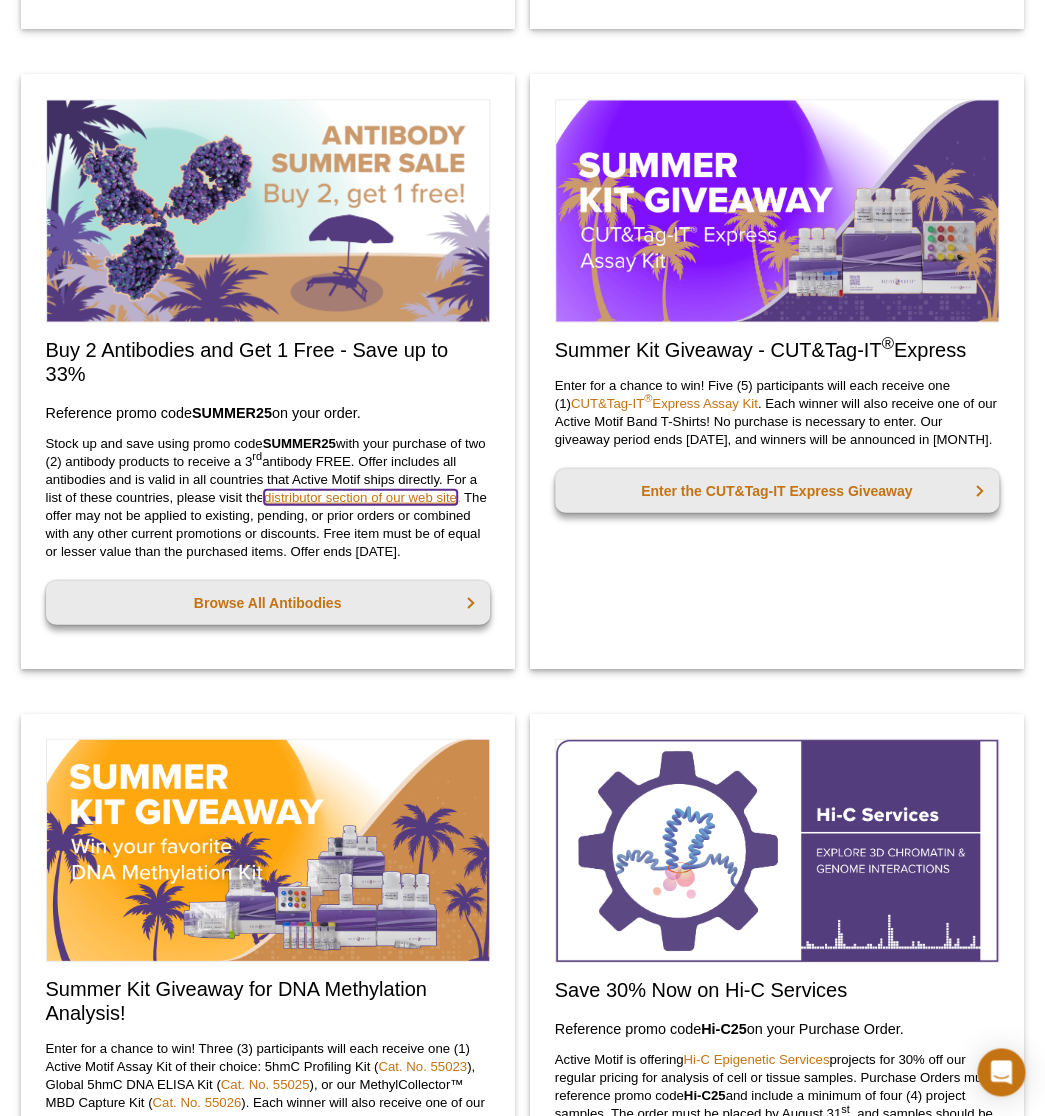 click on "distributor section of our web site" at bounding box center (360, 497) 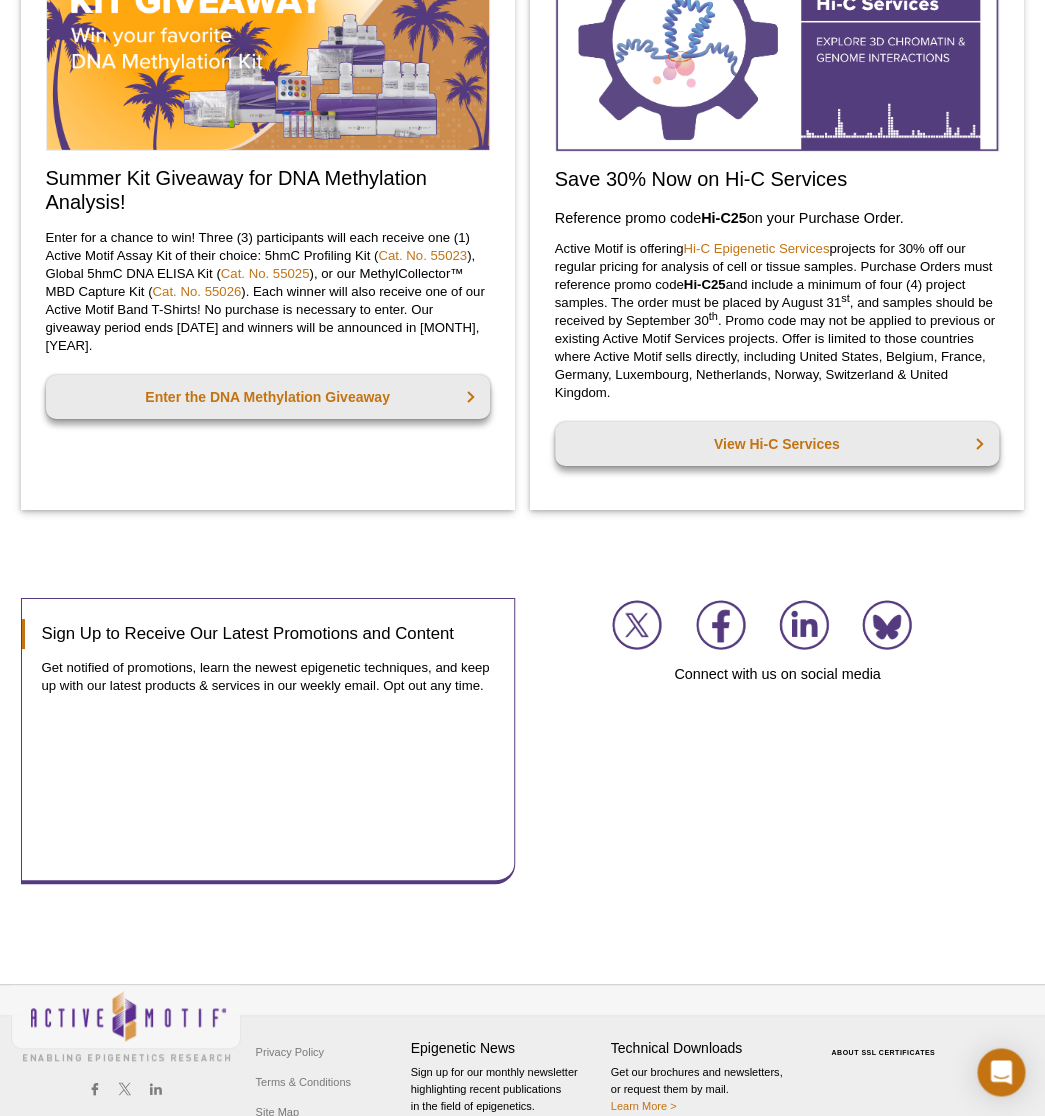 scroll, scrollTop: 1728, scrollLeft: 0, axis: vertical 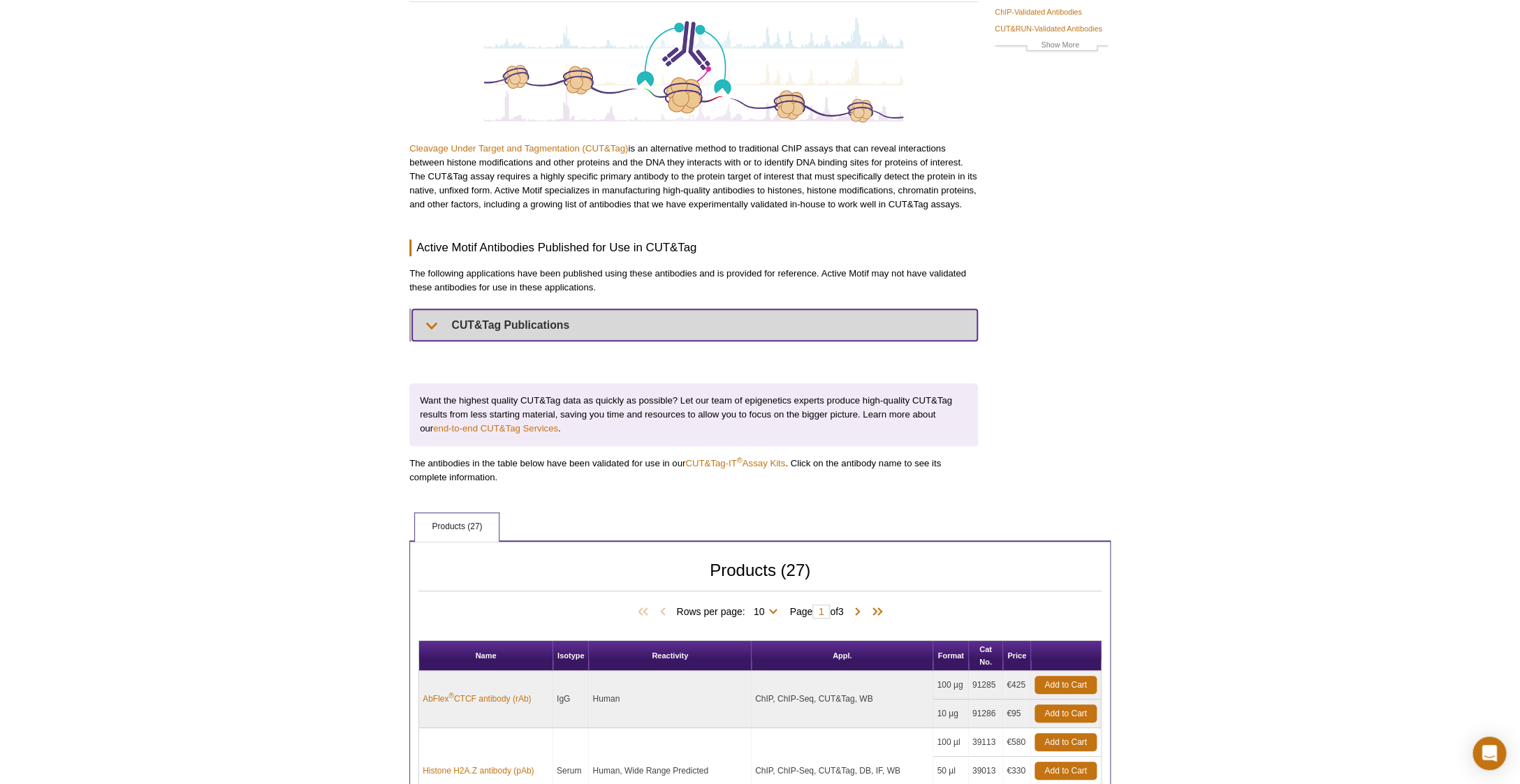 click on "CUT&Tag Publications" at bounding box center (694, 325) 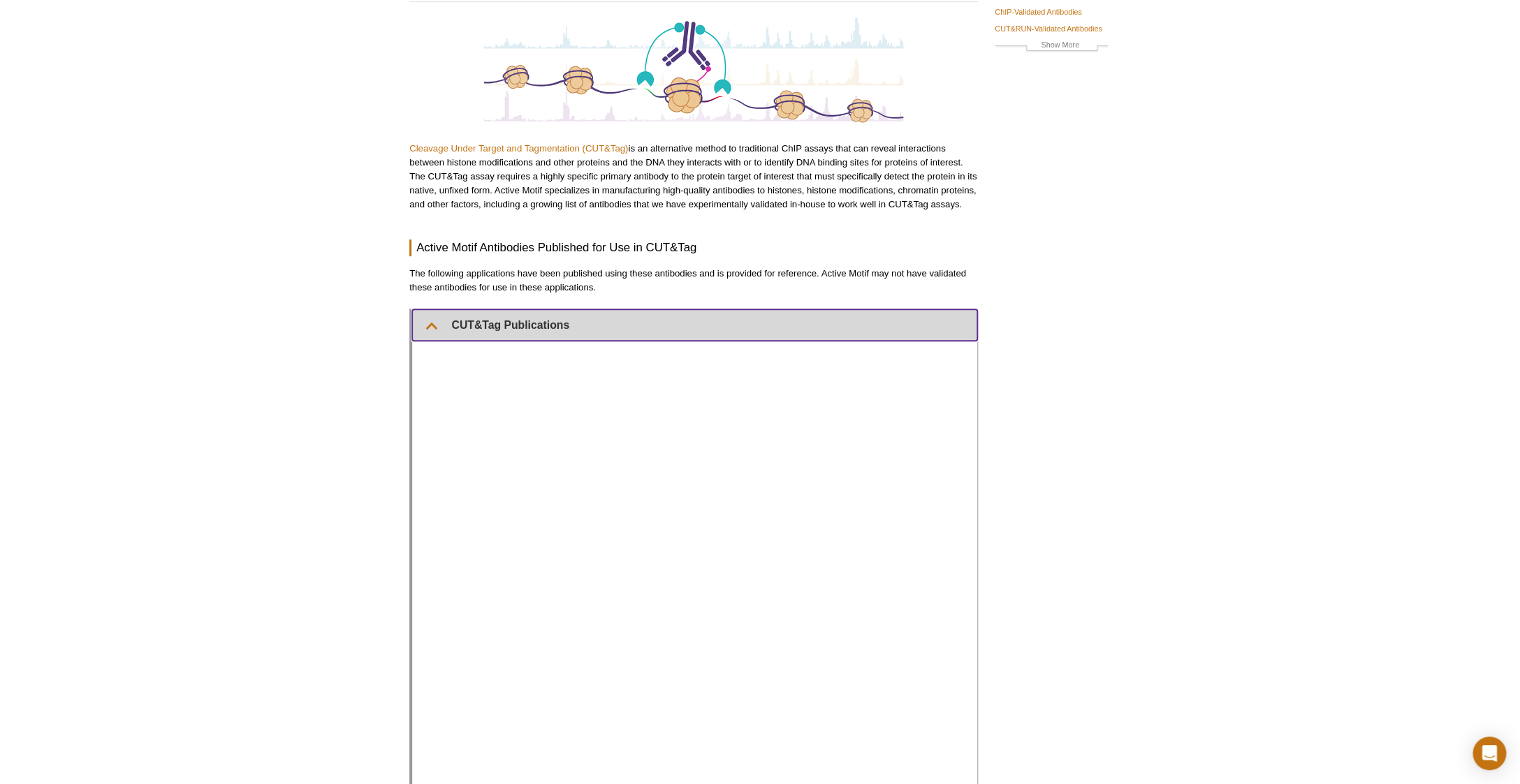 click on "CUT&Tag Publications" at bounding box center (694, 325) 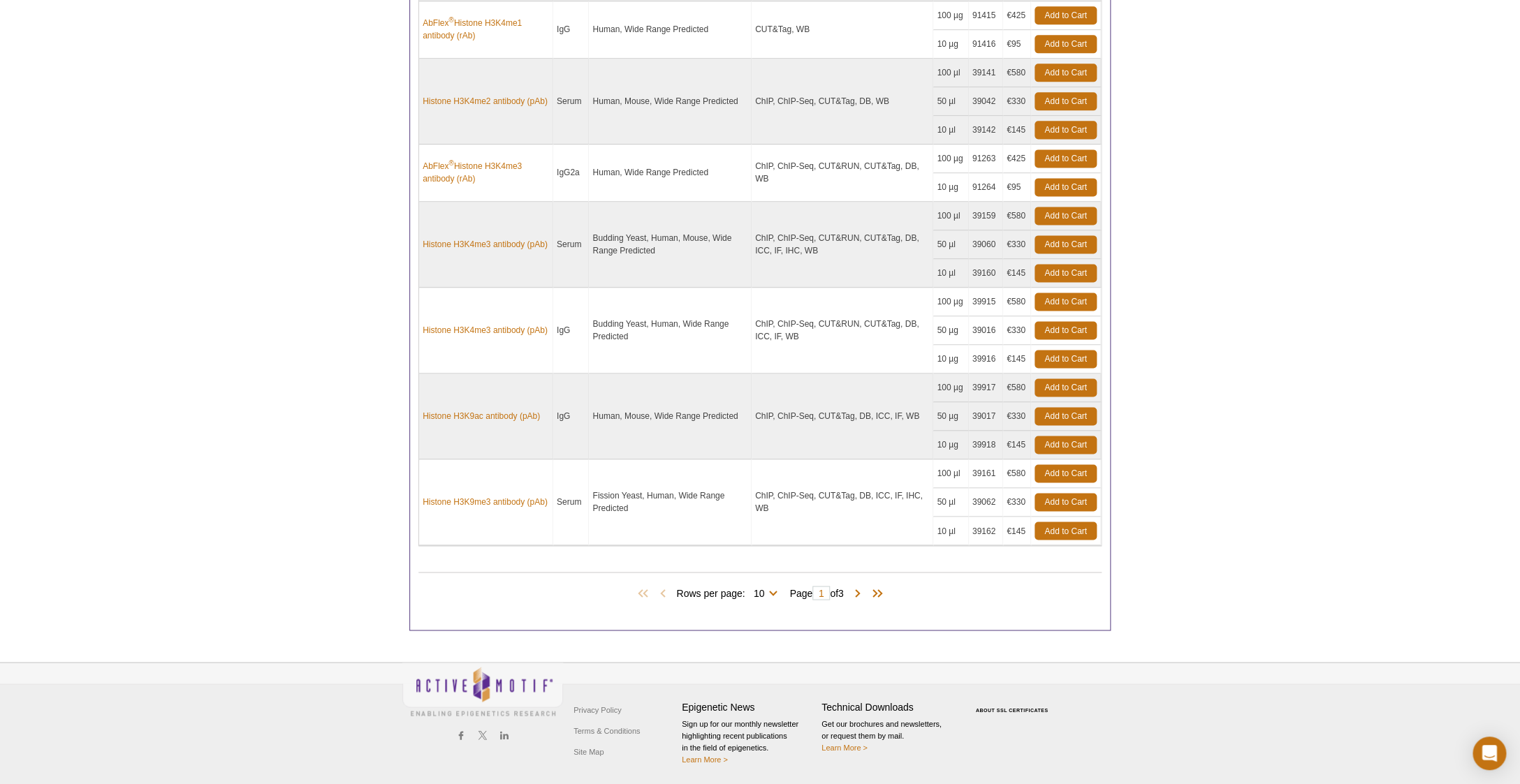scroll, scrollTop: 0, scrollLeft: 0, axis: both 